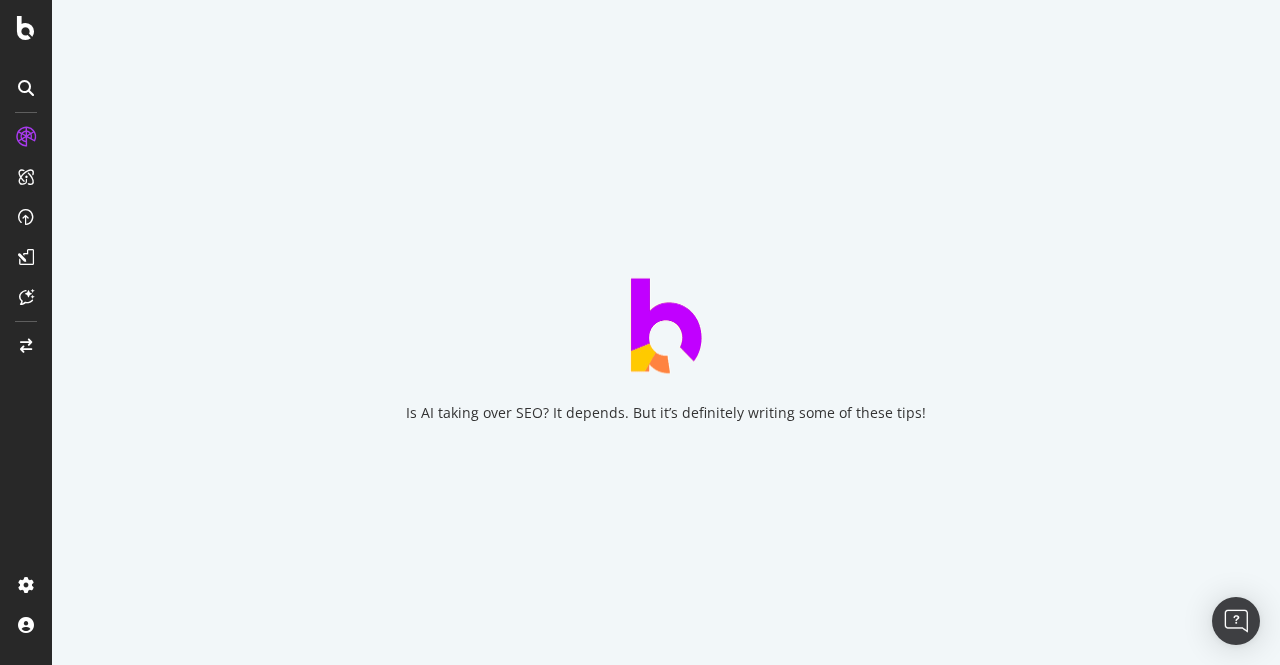 scroll, scrollTop: 0, scrollLeft: 0, axis: both 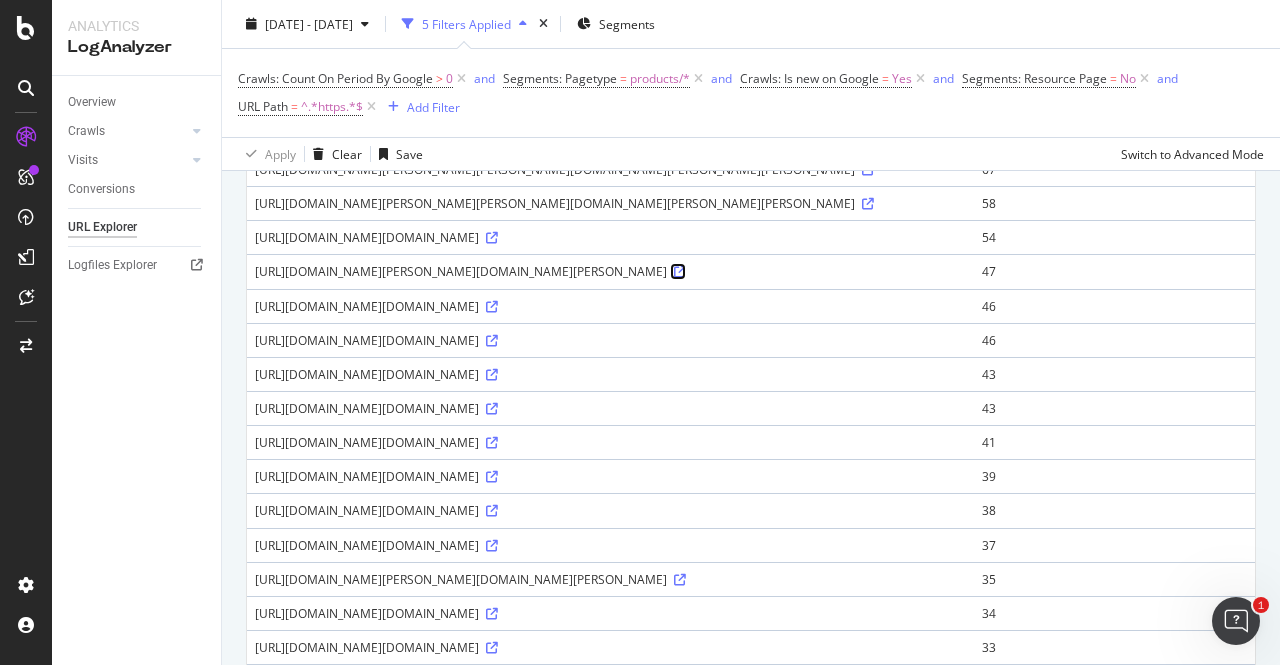 click at bounding box center [680, 272] 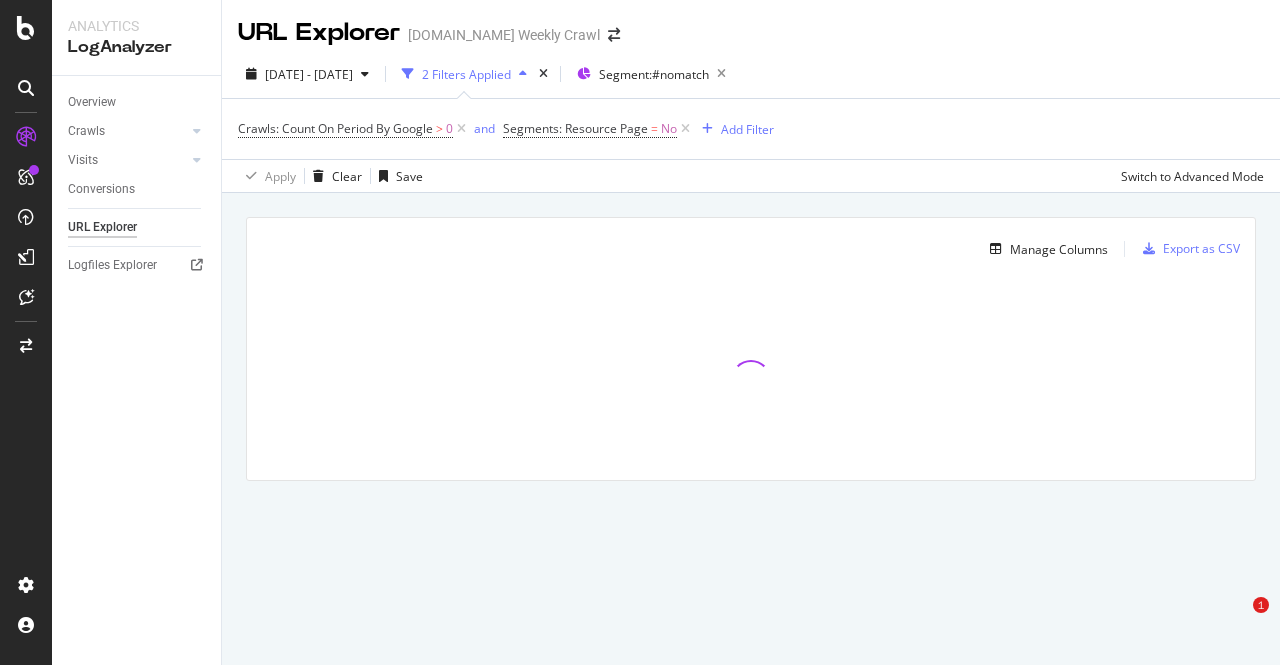 scroll, scrollTop: 0, scrollLeft: 0, axis: both 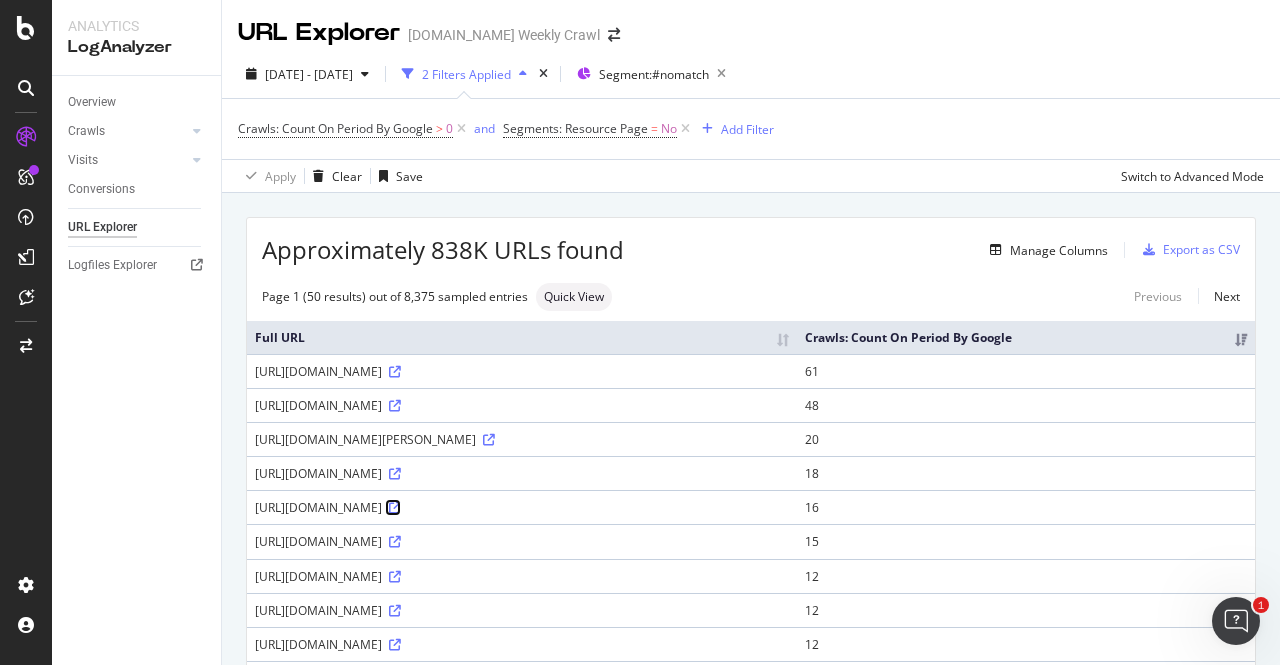 click at bounding box center (395, 508) 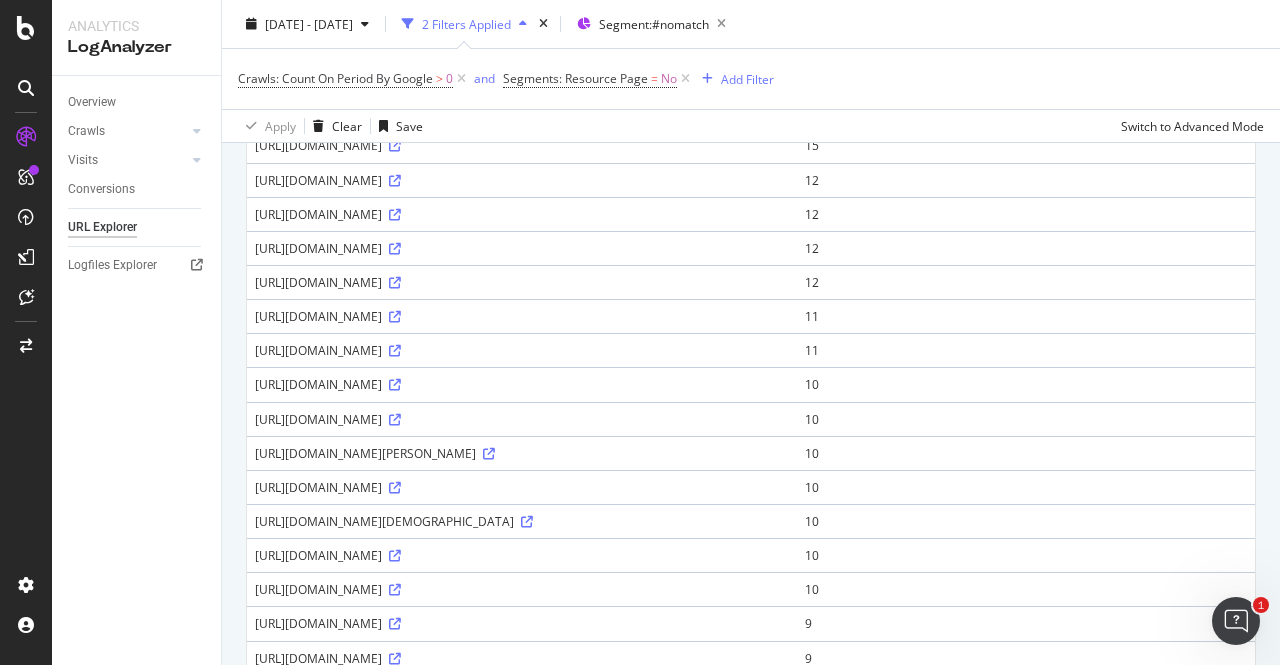 scroll, scrollTop: 398, scrollLeft: 0, axis: vertical 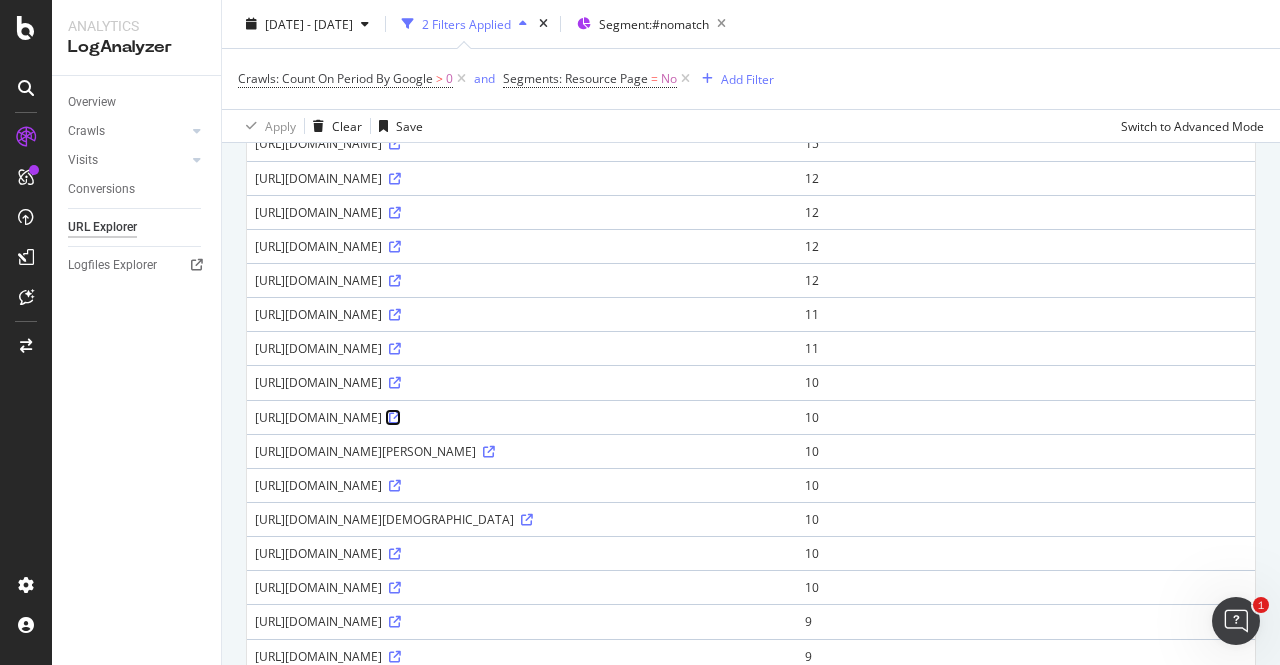 click at bounding box center [395, 418] 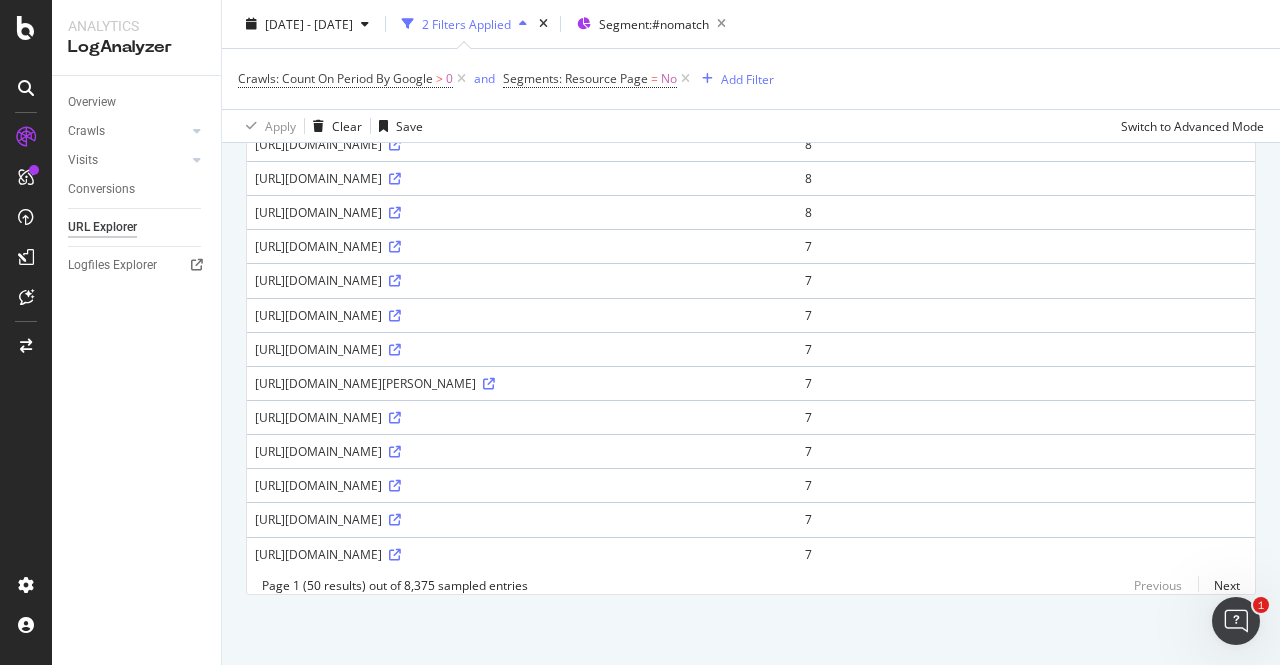 scroll, scrollTop: 1710, scrollLeft: 0, axis: vertical 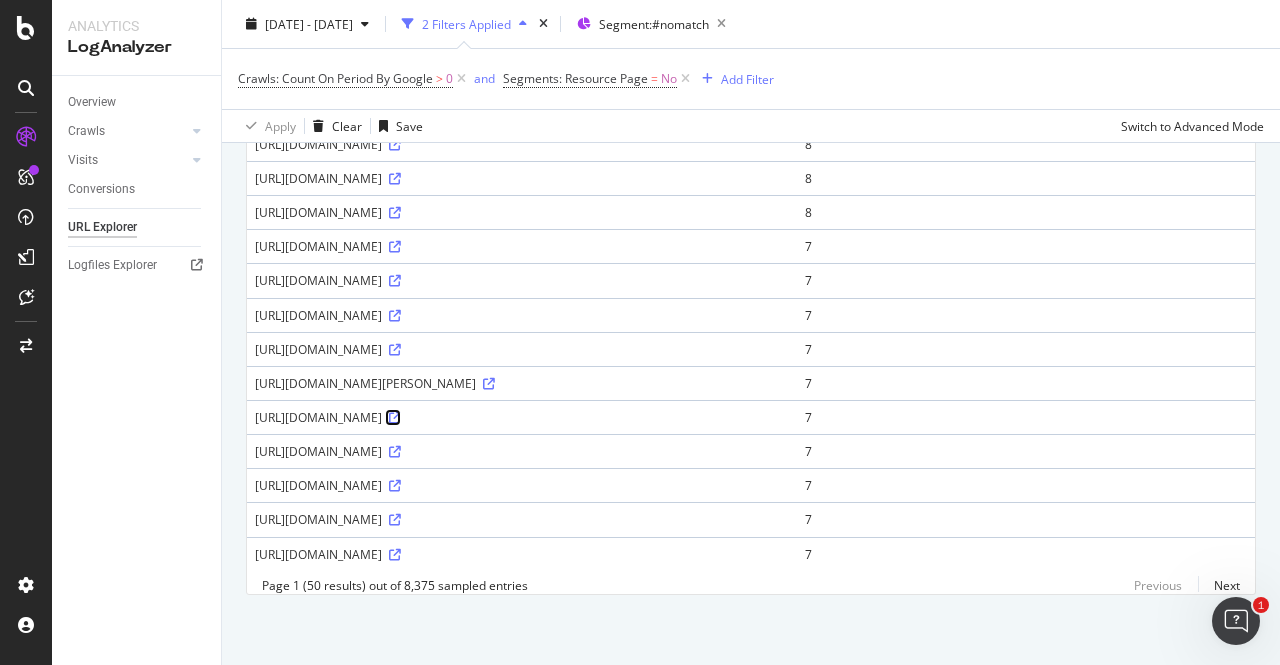 click at bounding box center (395, 418) 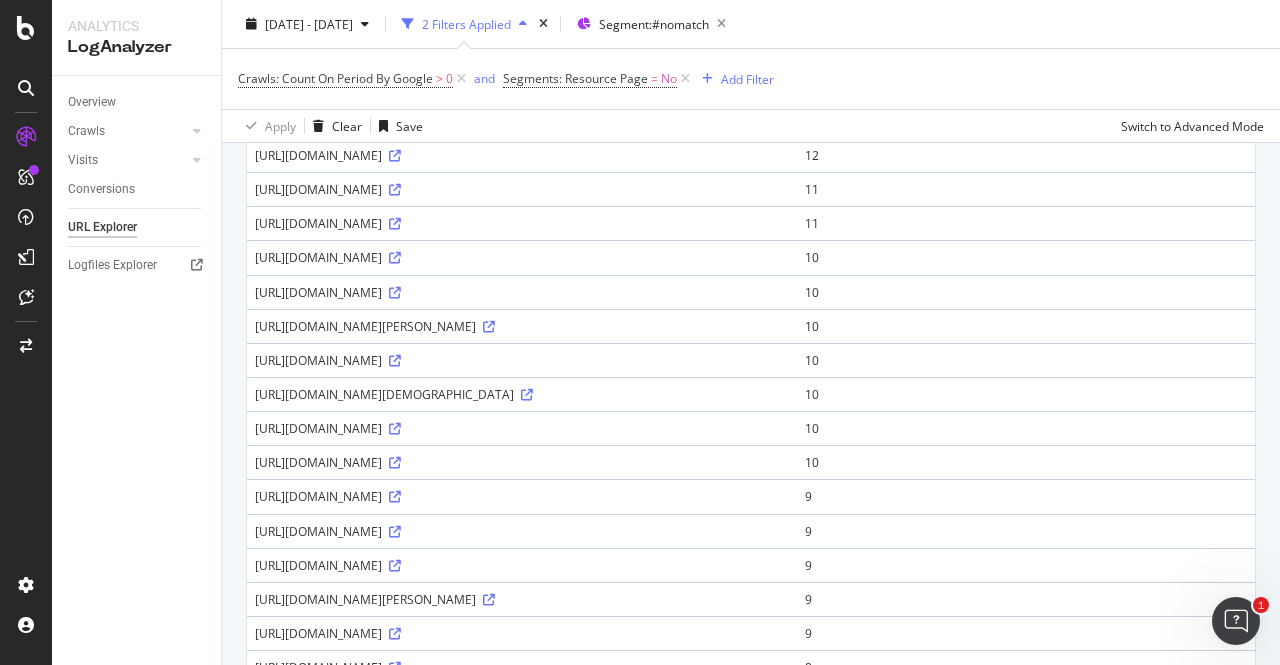 scroll, scrollTop: 0, scrollLeft: 0, axis: both 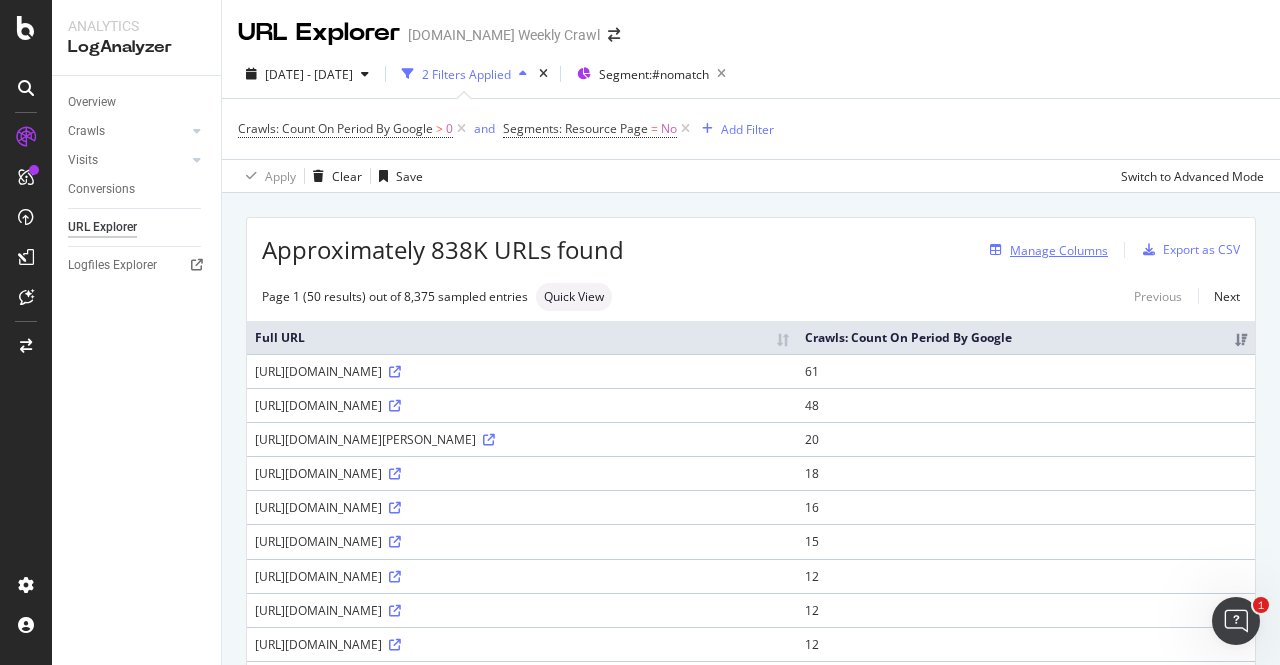 click on "Manage Columns" at bounding box center (1059, 250) 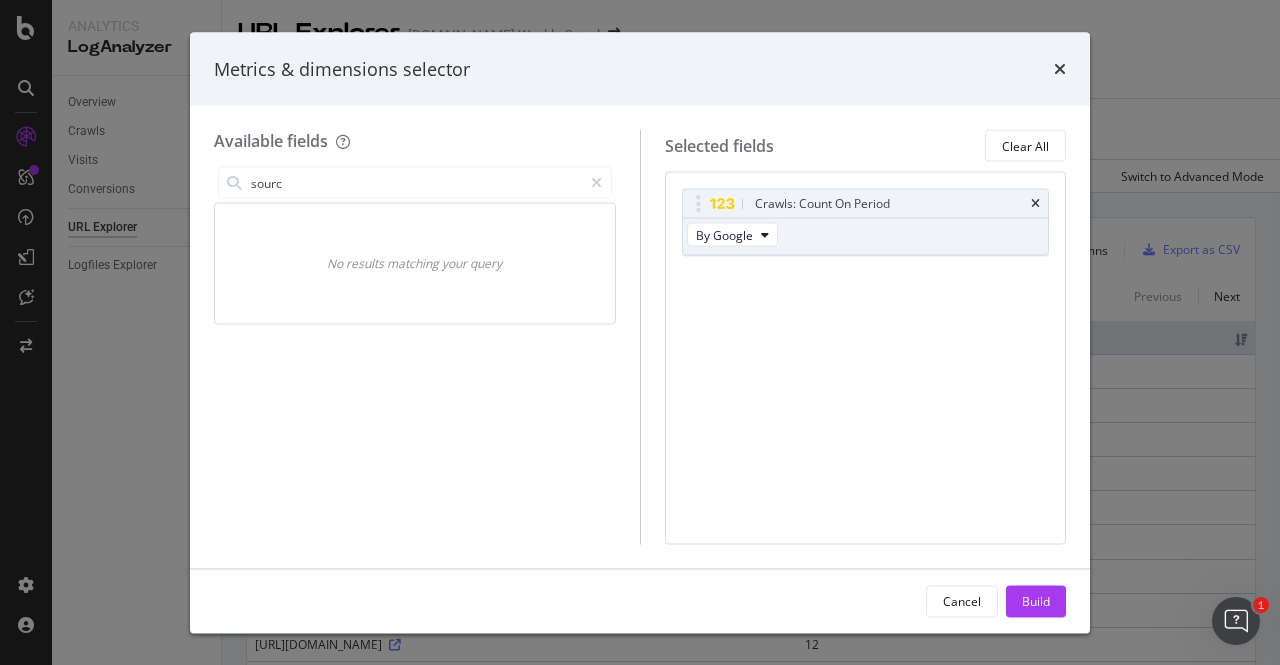 type on "source" 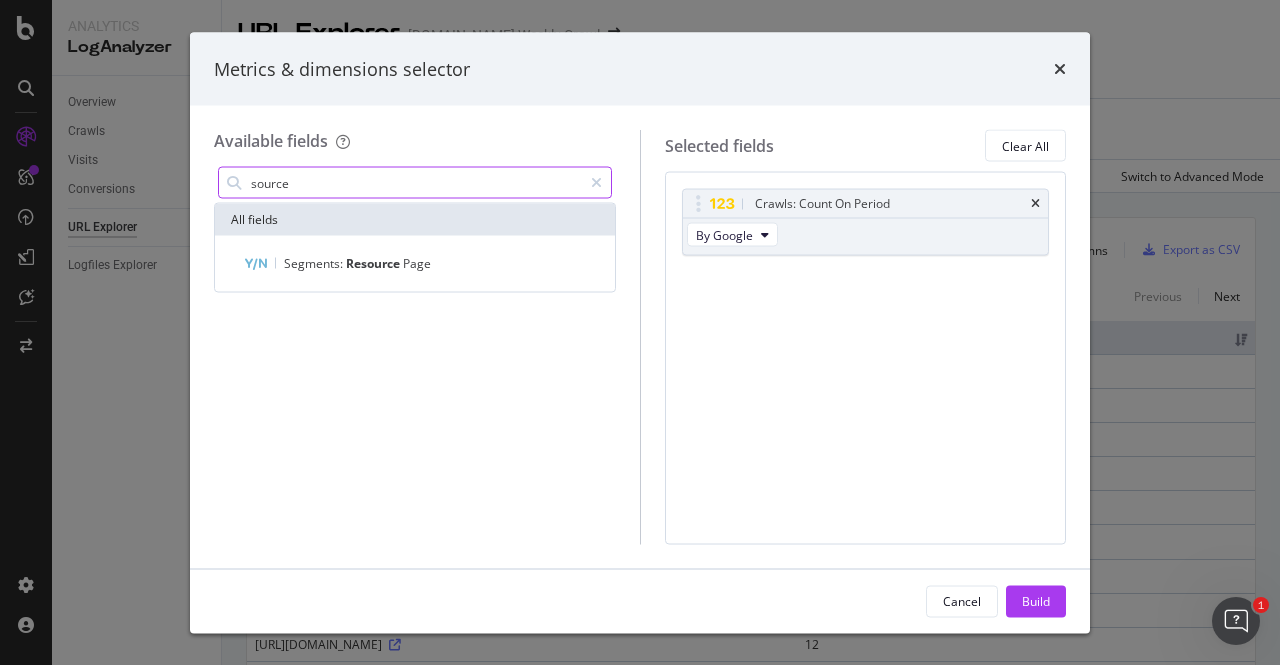 click on "source" at bounding box center [415, 183] 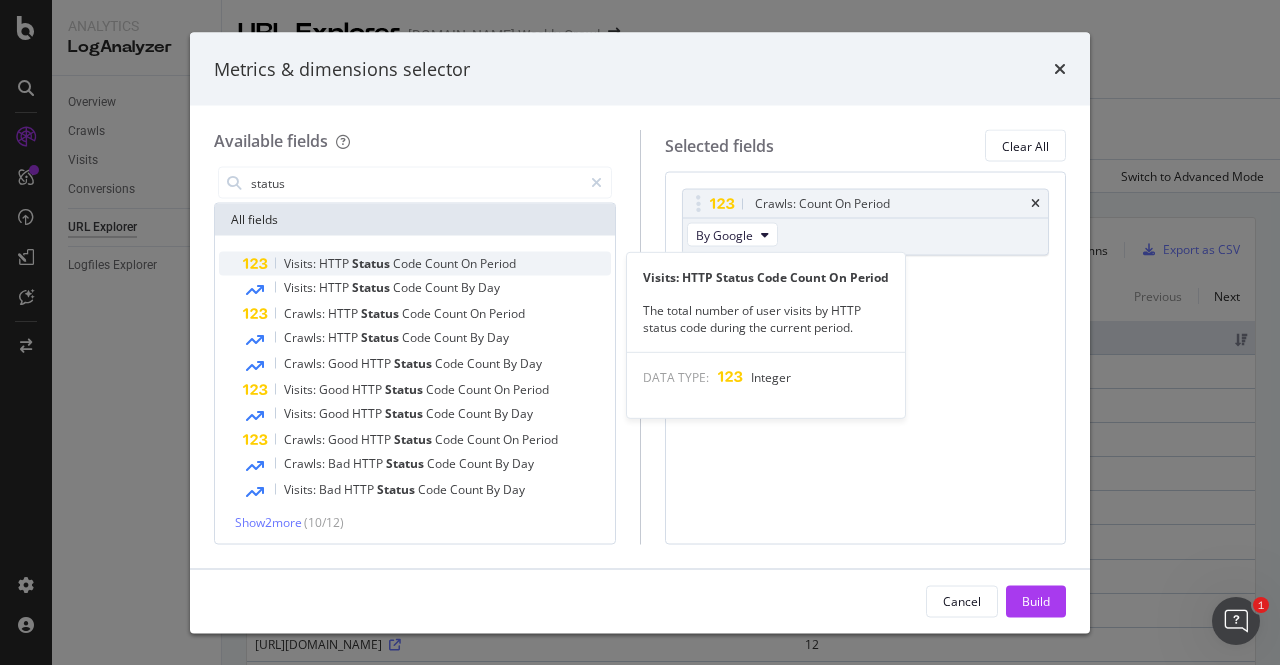 type on "status" 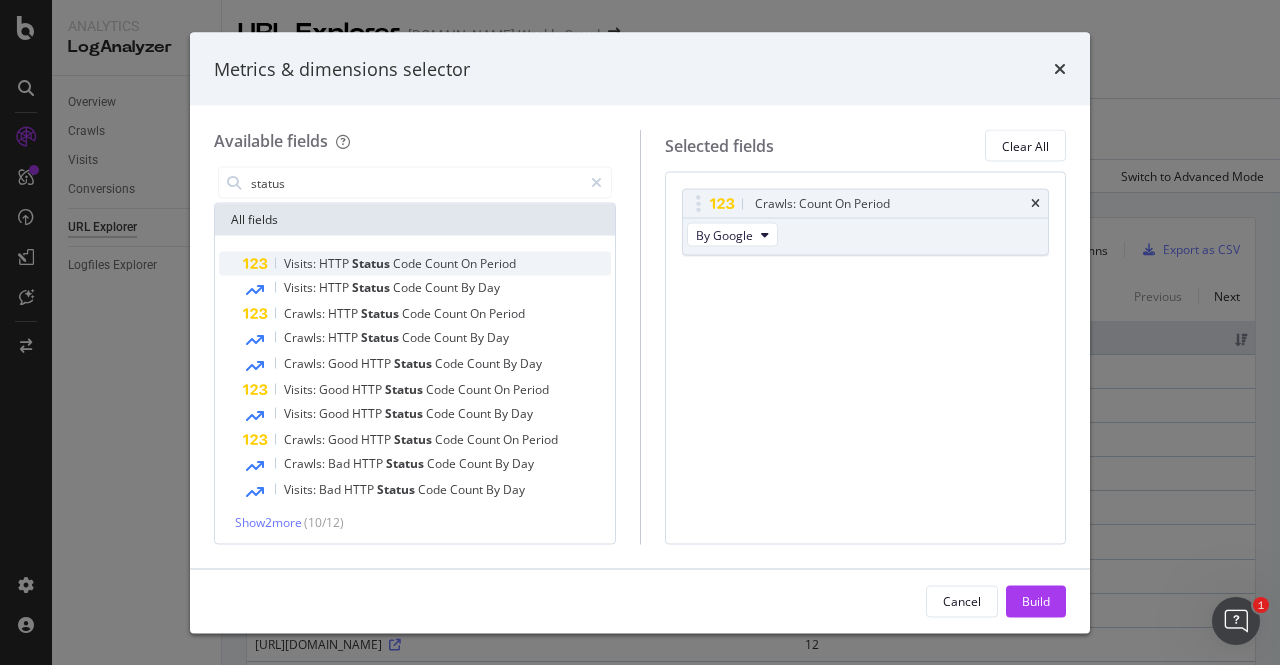 click on "Visits:   HTTP   Status   Code   Count   On   Period" at bounding box center (427, 264) 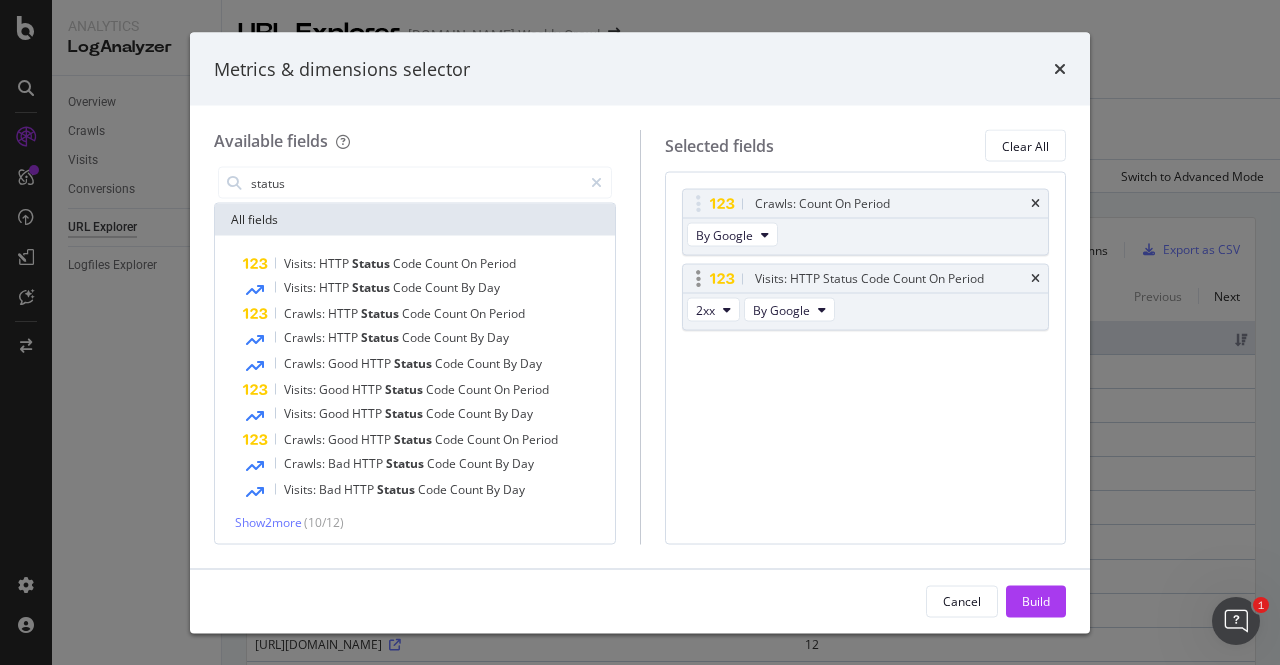 click on "Visits: HTTP Status Code Count On Period" at bounding box center (866, 279) 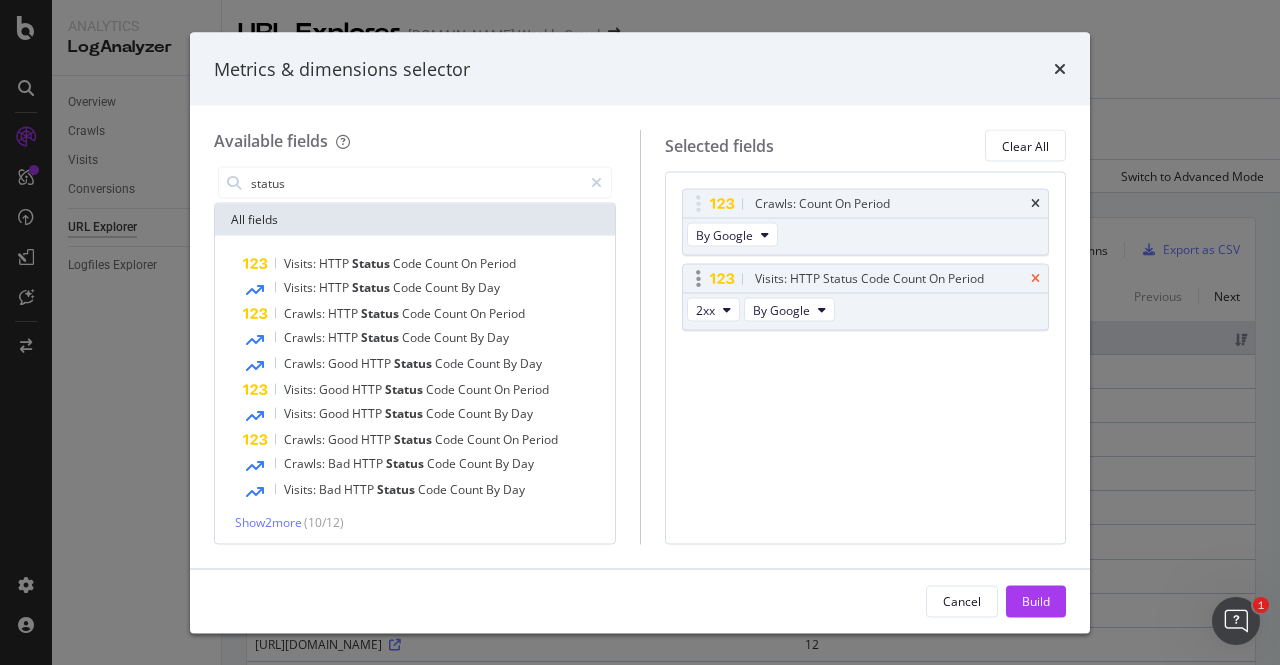 click at bounding box center (1035, 279) 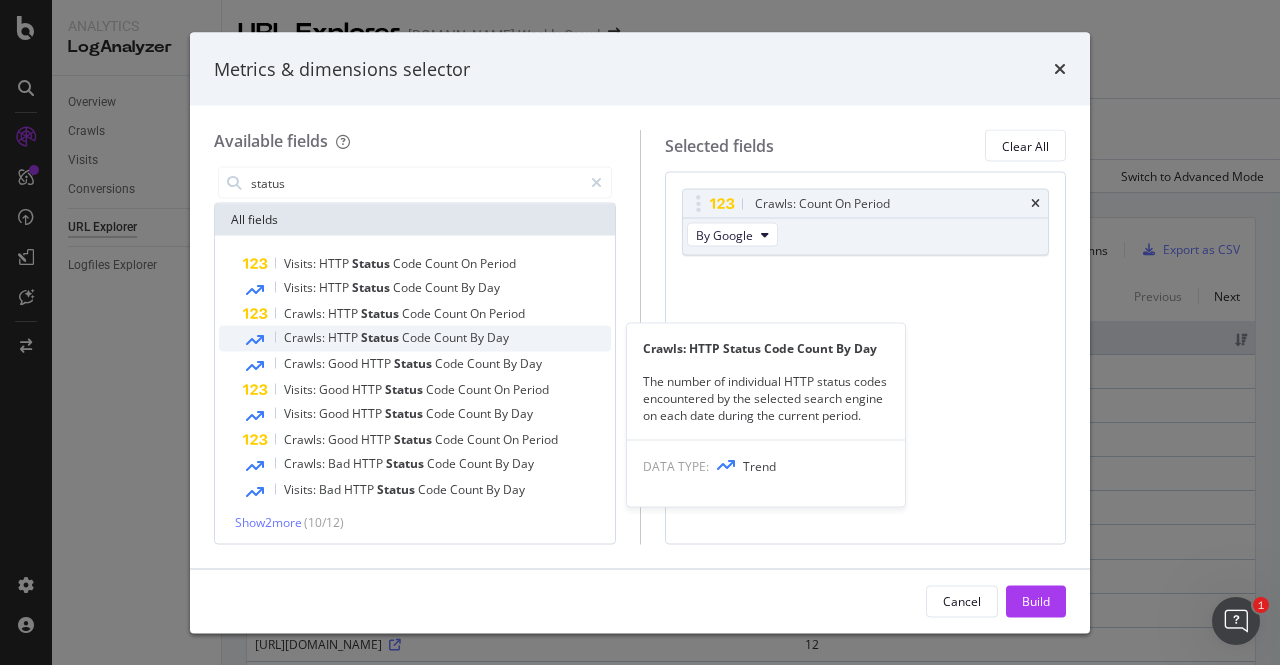 scroll, scrollTop: 3, scrollLeft: 0, axis: vertical 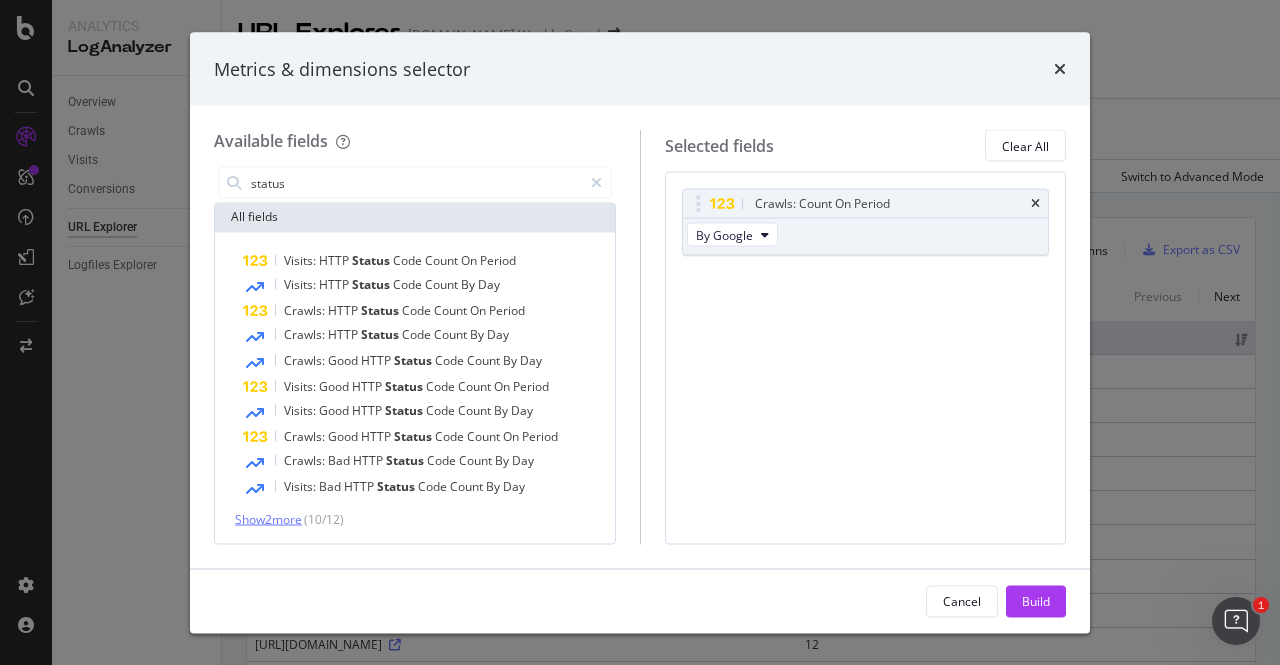 click on "Show  2  more" at bounding box center [268, 519] 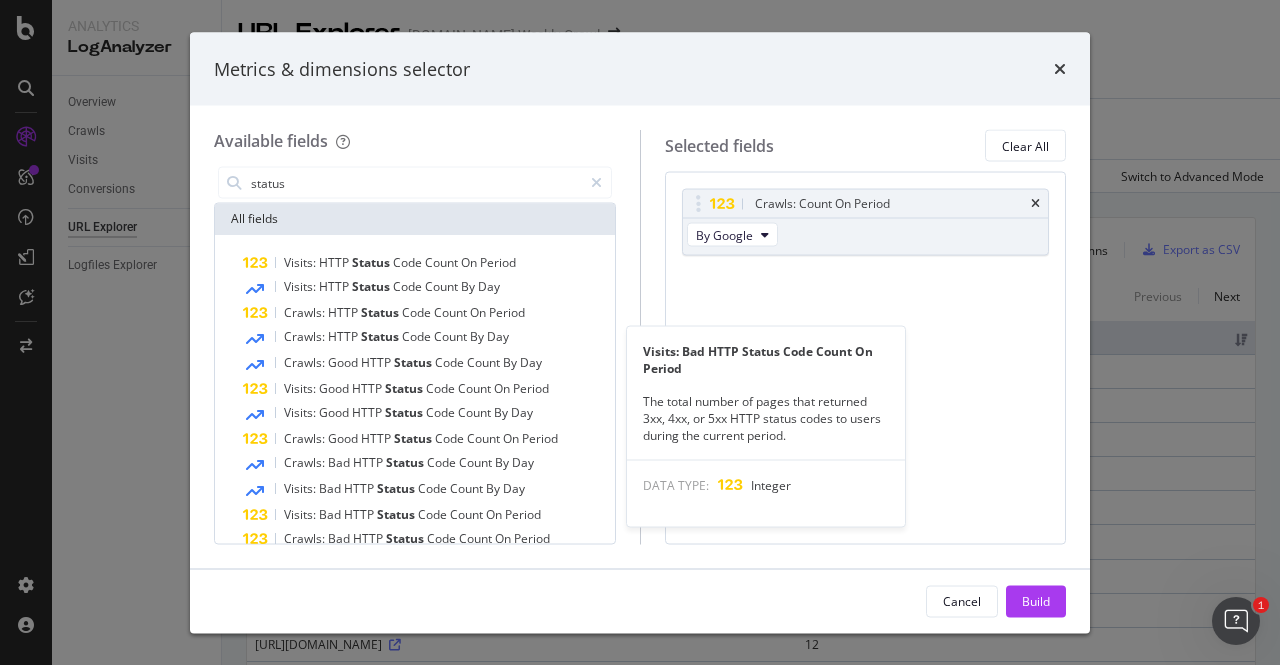 scroll, scrollTop: 0, scrollLeft: 0, axis: both 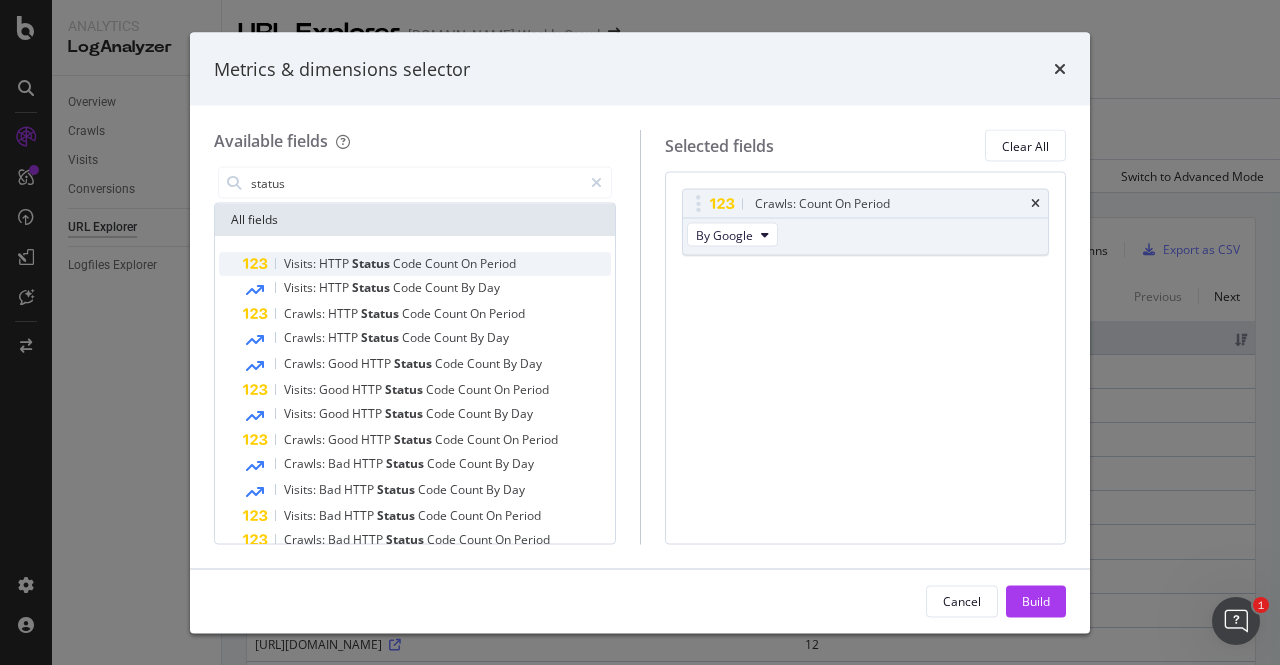 click on "Status" at bounding box center [372, 263] 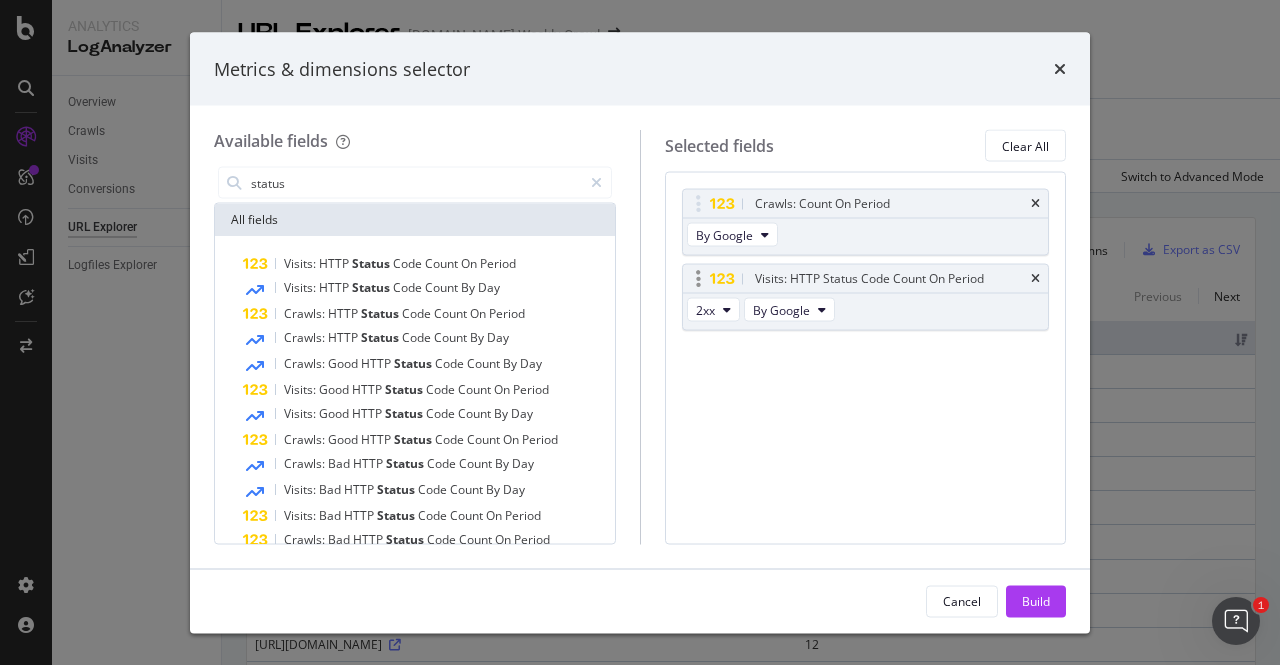click on "Visits: HTTP Status Code Count On Period" at bounding box center (866, 279) 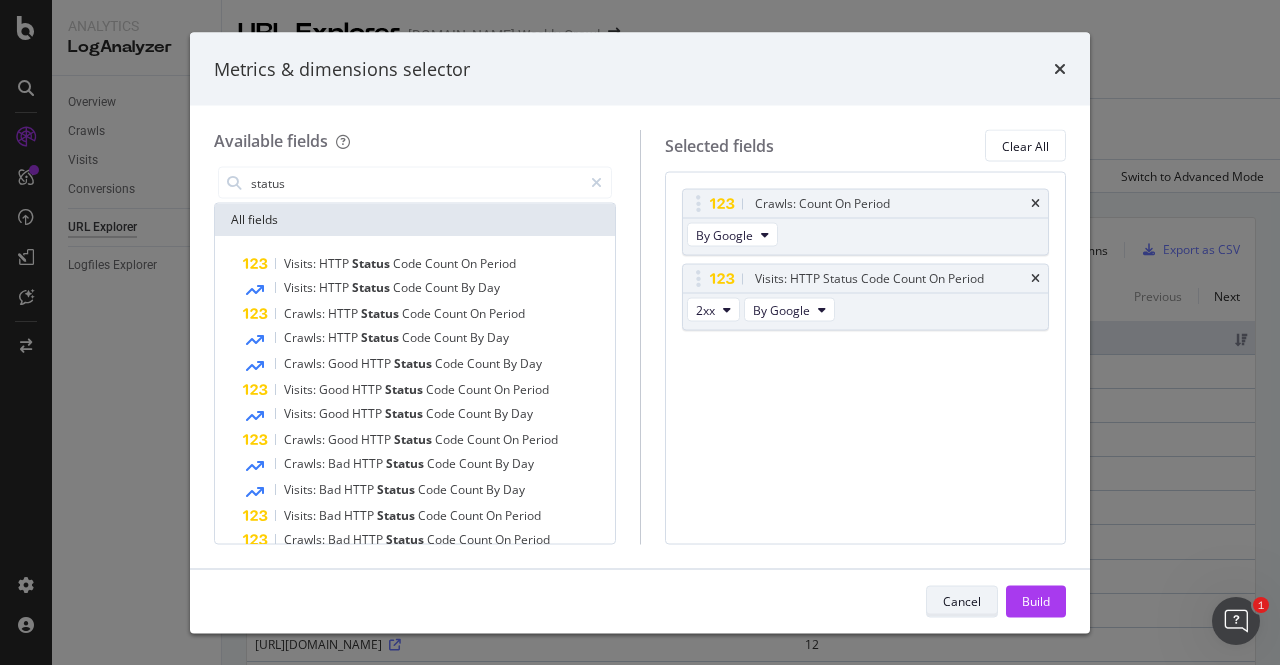click on "Cancel" at bounding box center [962, 601] 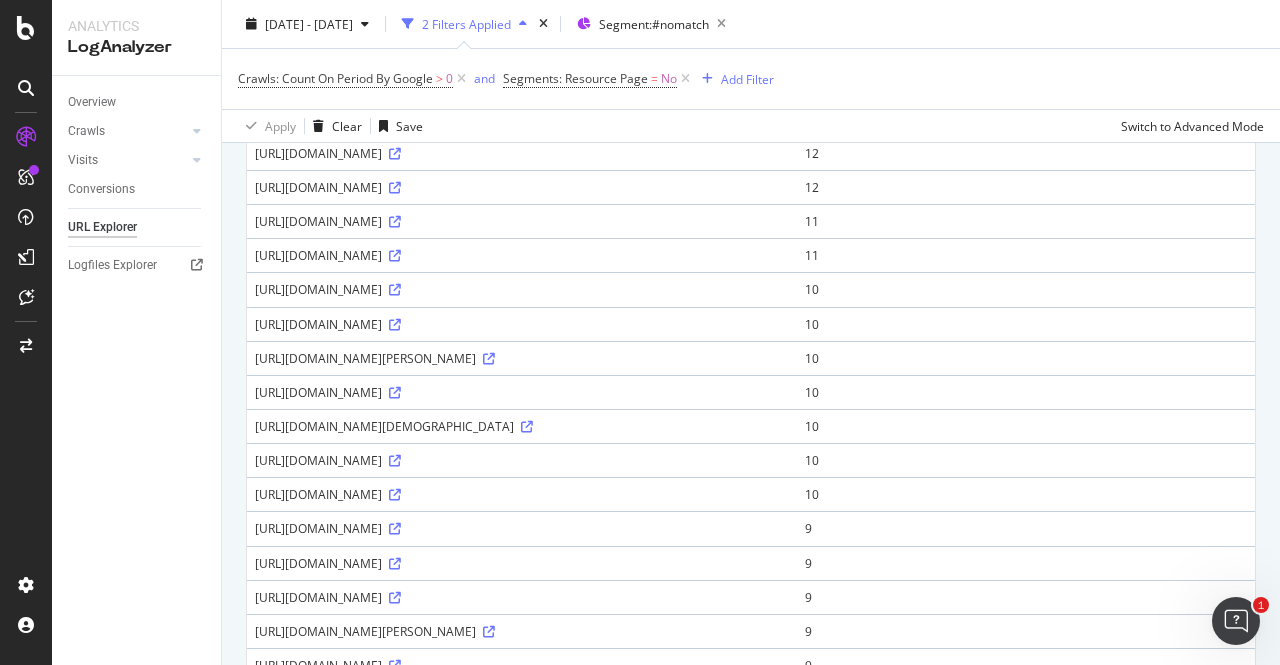 scroll, scrollTop: 1024, scrollLeft: 0, axis: vertical 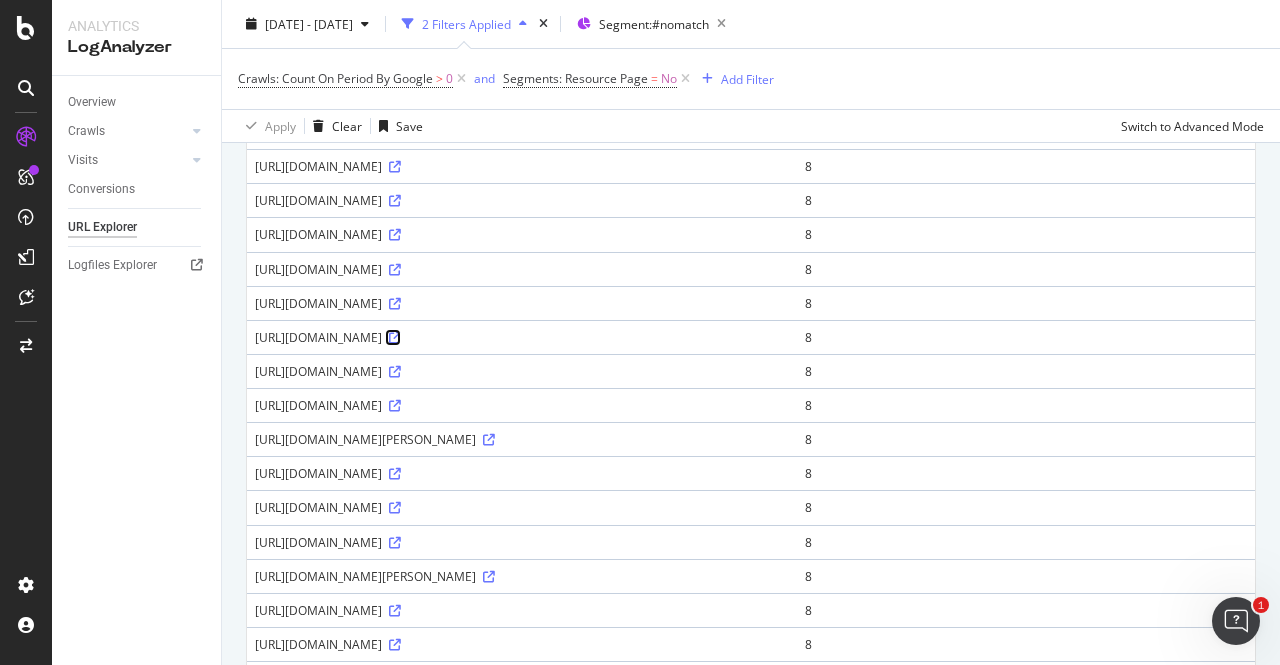 click at bounding box center [395, 338] 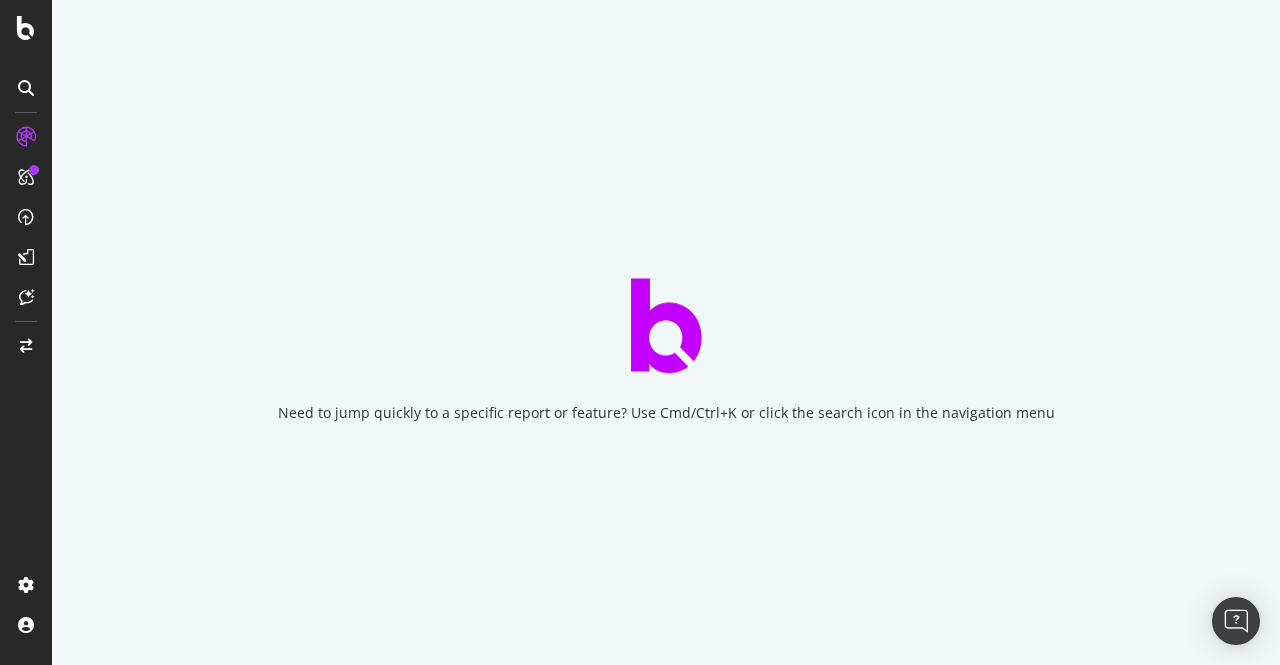 scroll, scrollTop: 0, scrollLeft: 0, axis: both 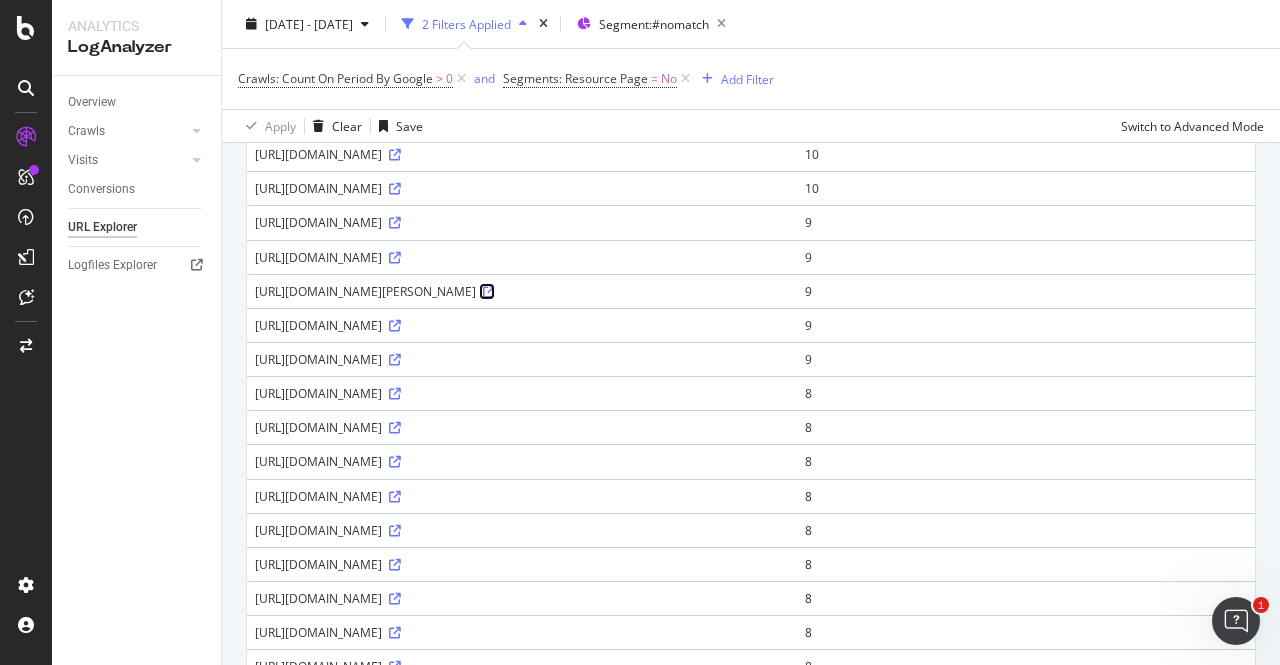 click at bounding box center [489, 292] 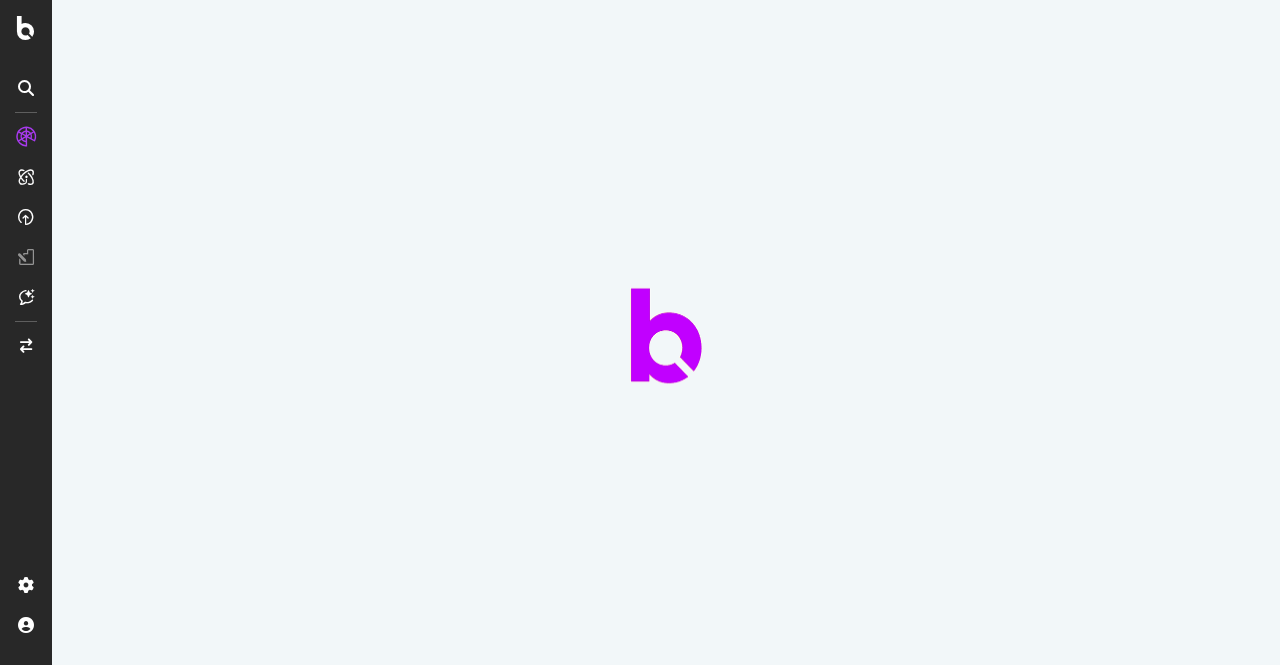 scroll, scrollTop: 0, scrollLeft: 0, axis: both 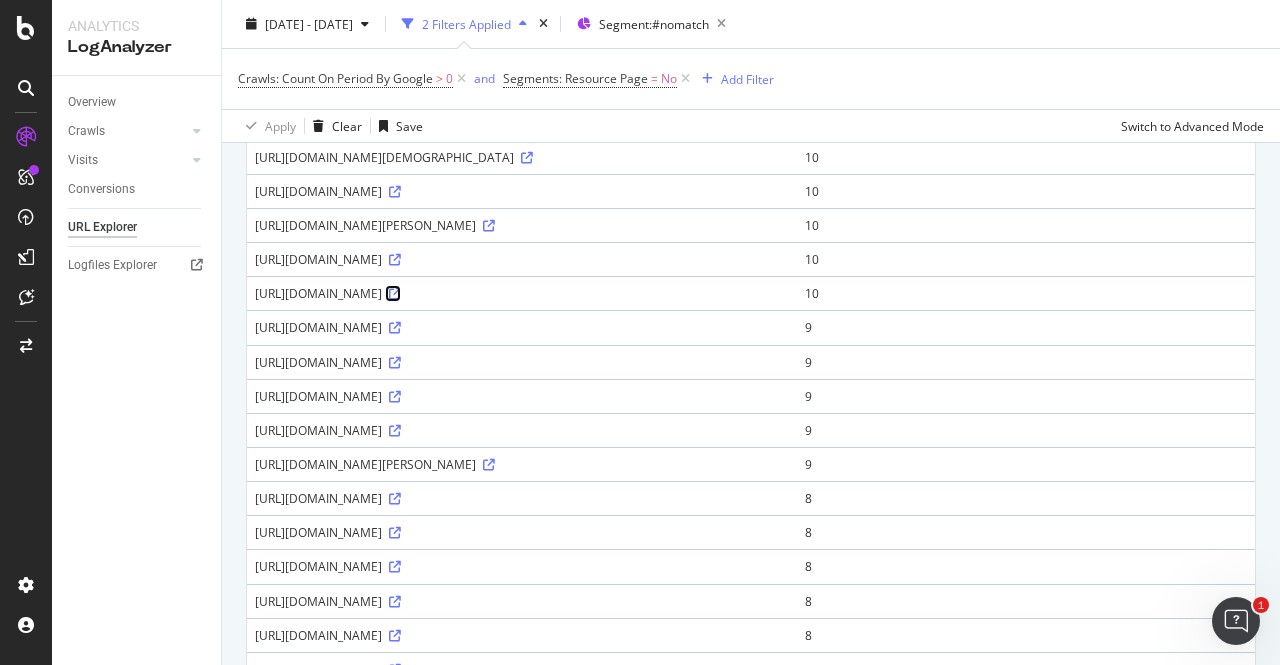click at bounding box center [395, 294] 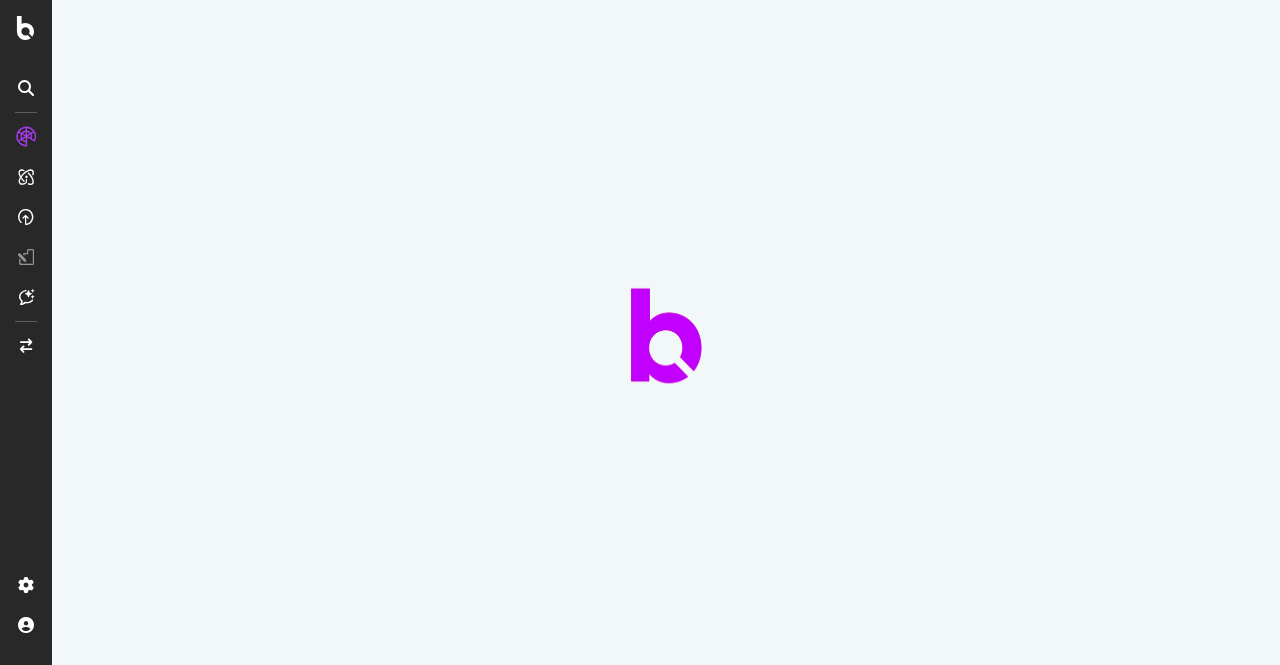 scroll, scrollTop: 0, scrollLeft: 0, axis: both 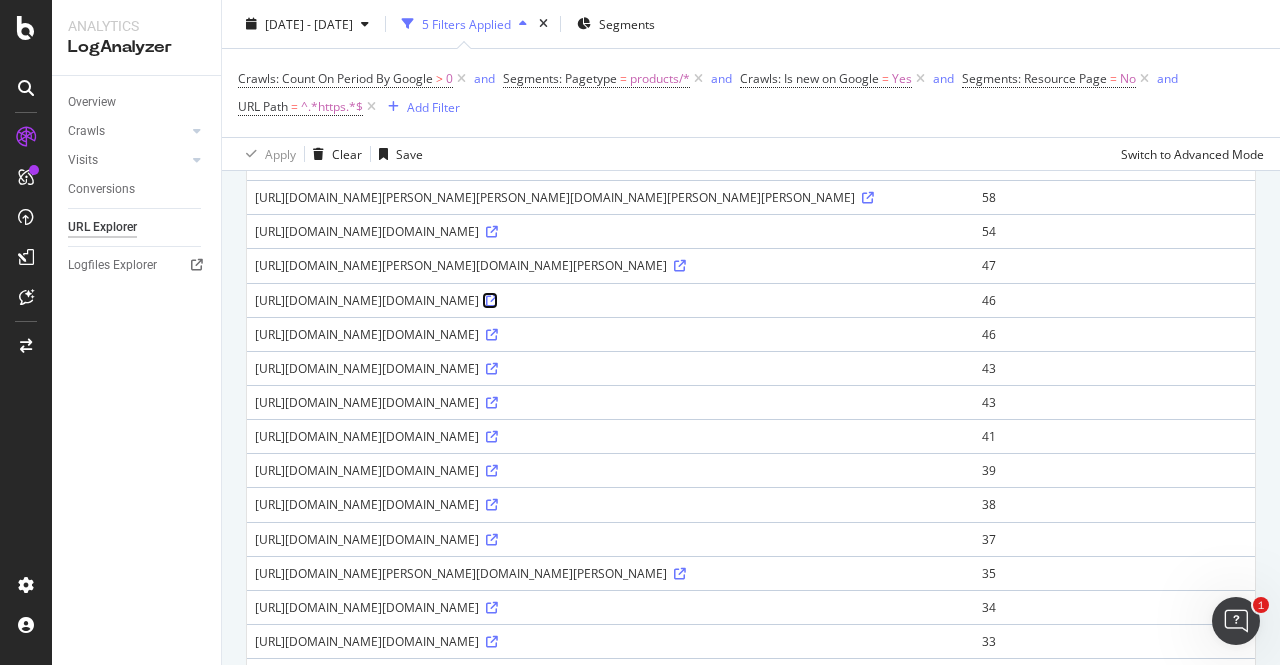 click at bounding box center [492, 301] 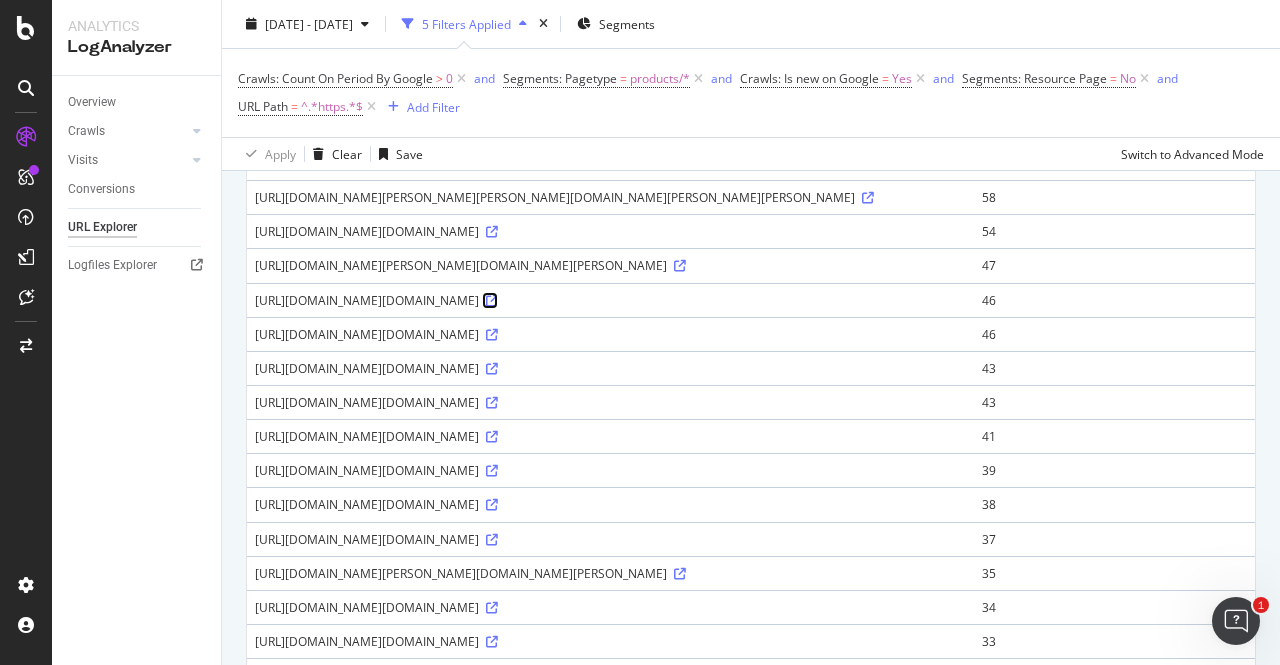 scroll, scrollTop: 0, scrollLeft: 0, axis: both 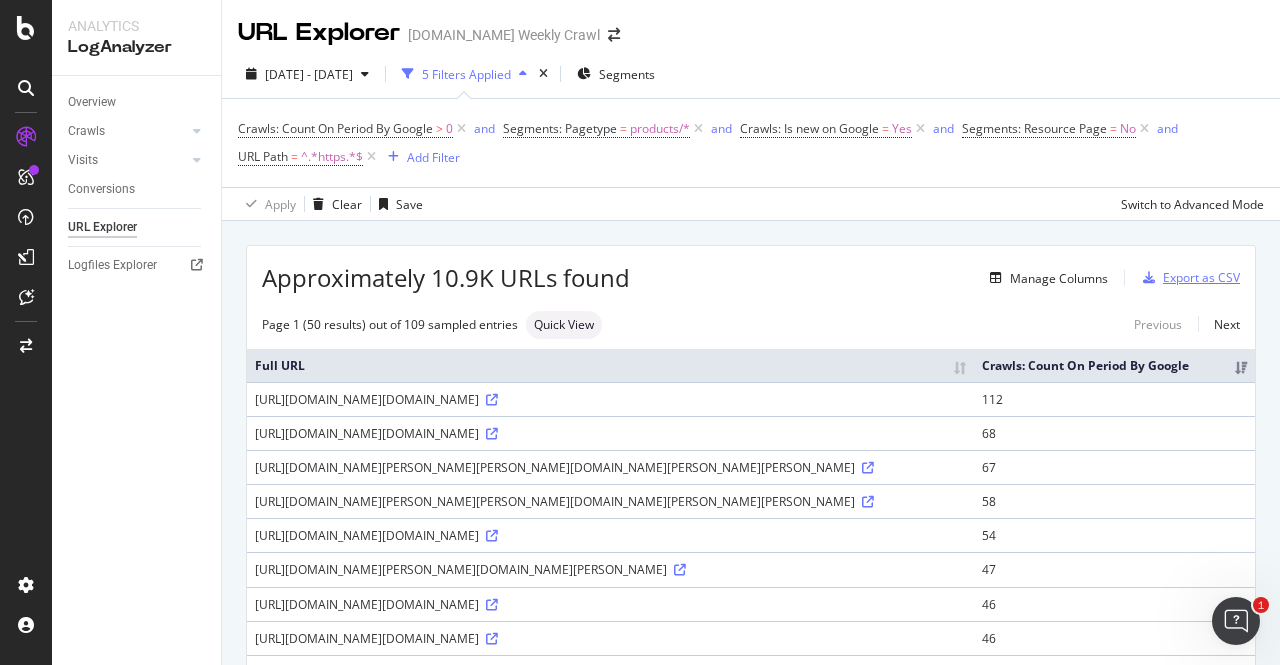 click on "Export as CSV" at bounding box center (1201, 277) 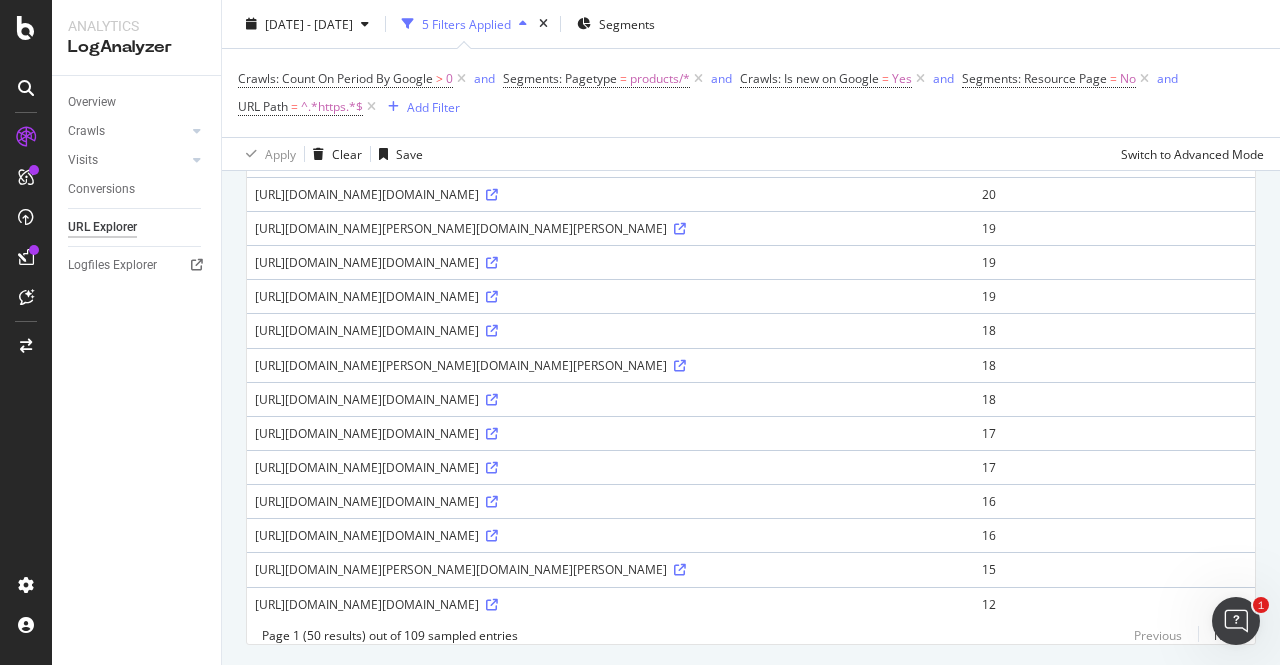 scroll, scrollTop: 1468, scrollLeft: 0, axis: vertical 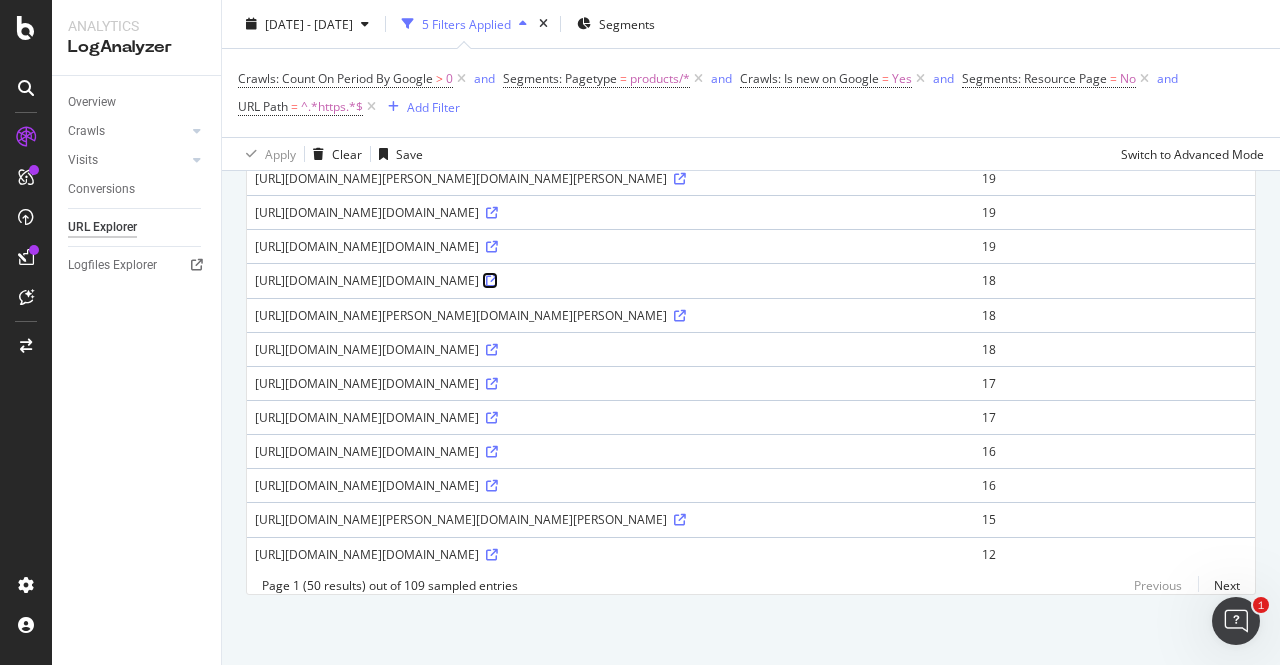 click at bounding box center [490, 280] 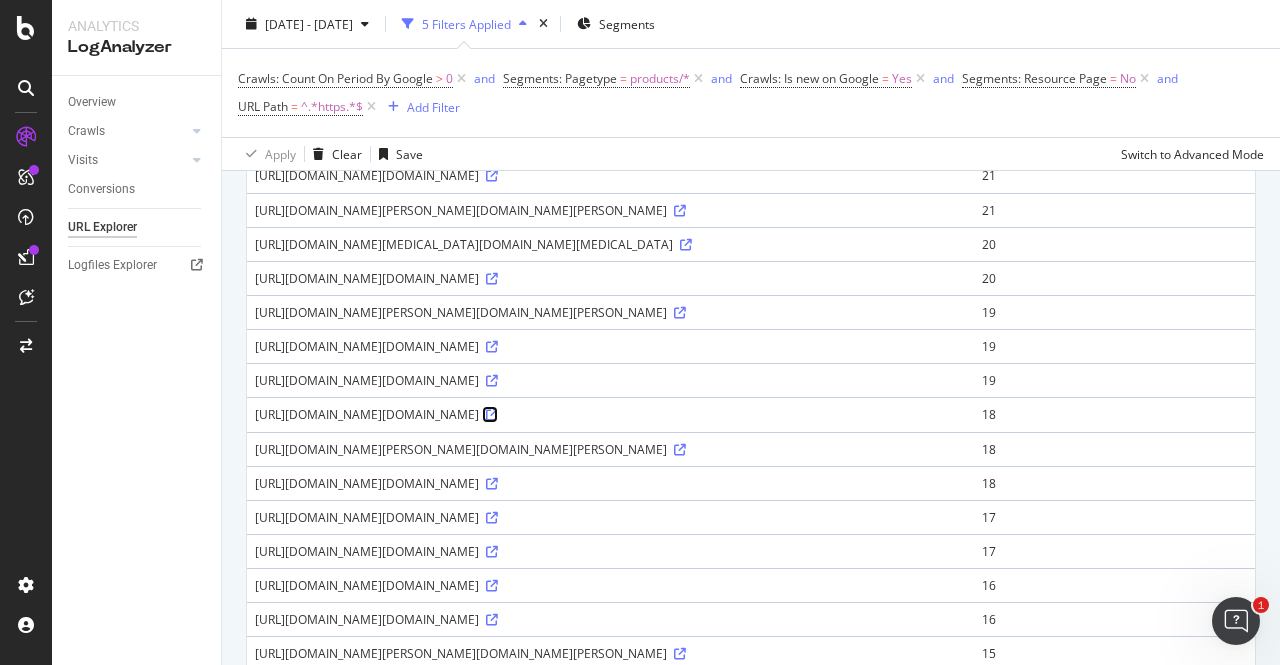 scroll, scrollTop: 1116, scrollLeft: 0, axis: vertical 